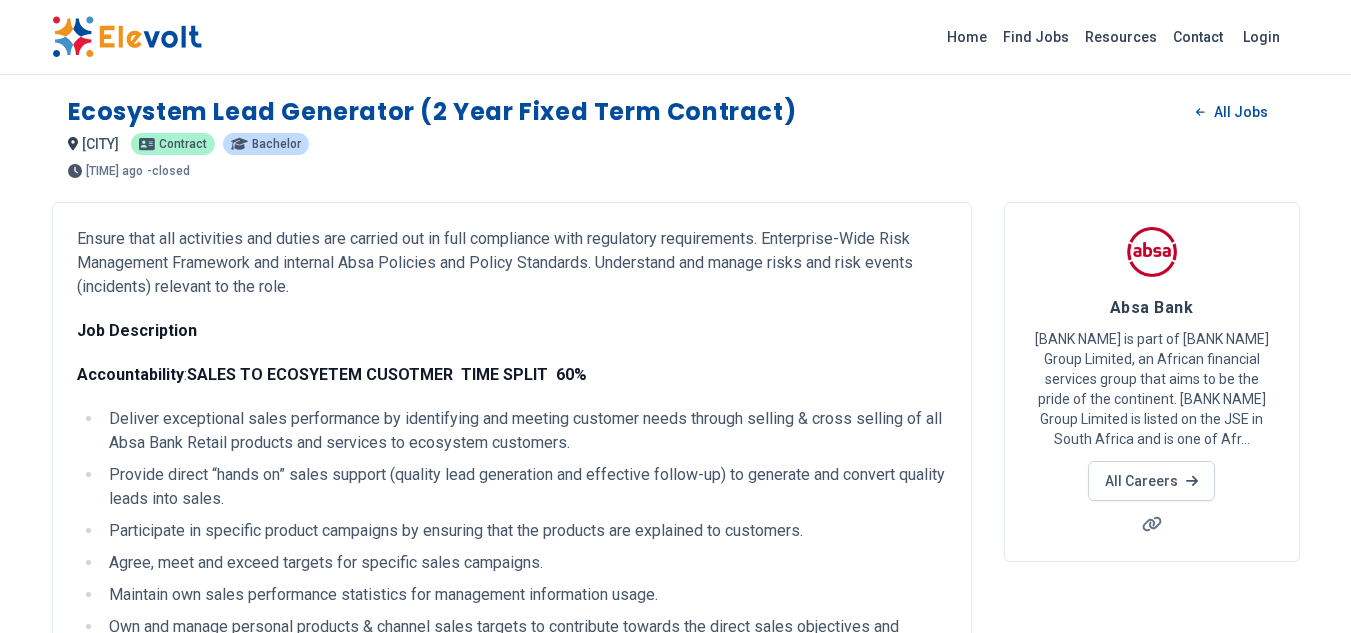 scroll, scrollTop: 0, scrollLeft: 0, axis: both 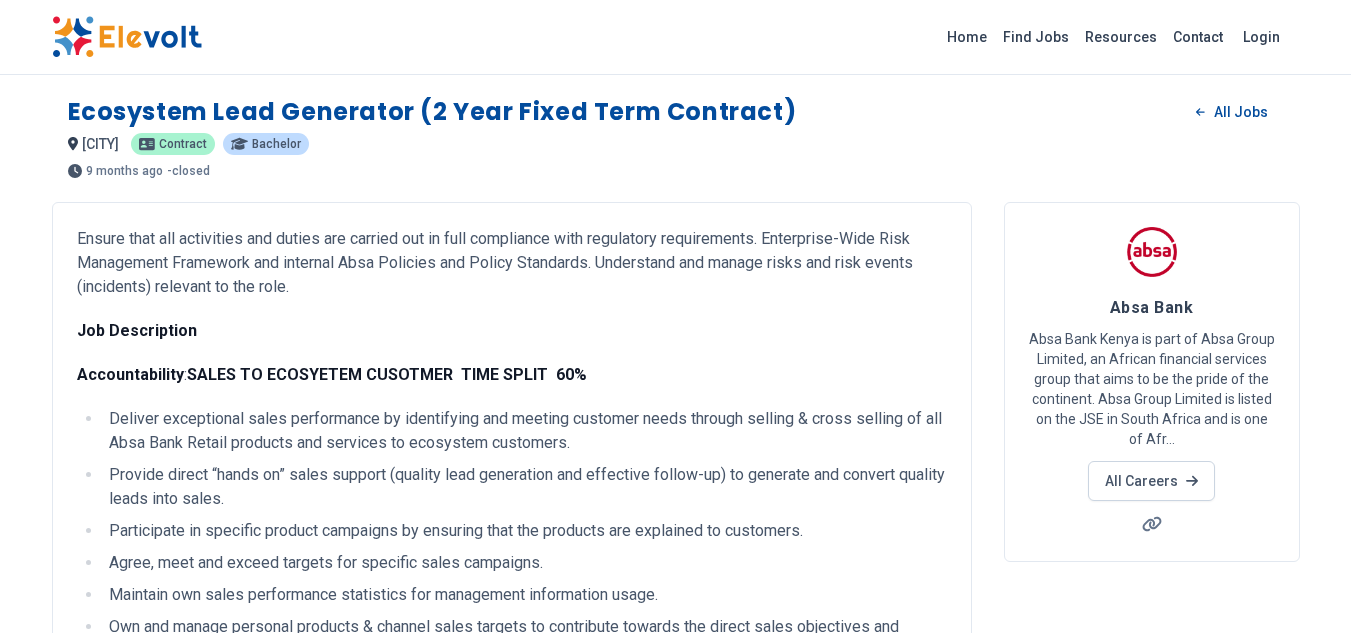 click at bounding box center [127, 37] 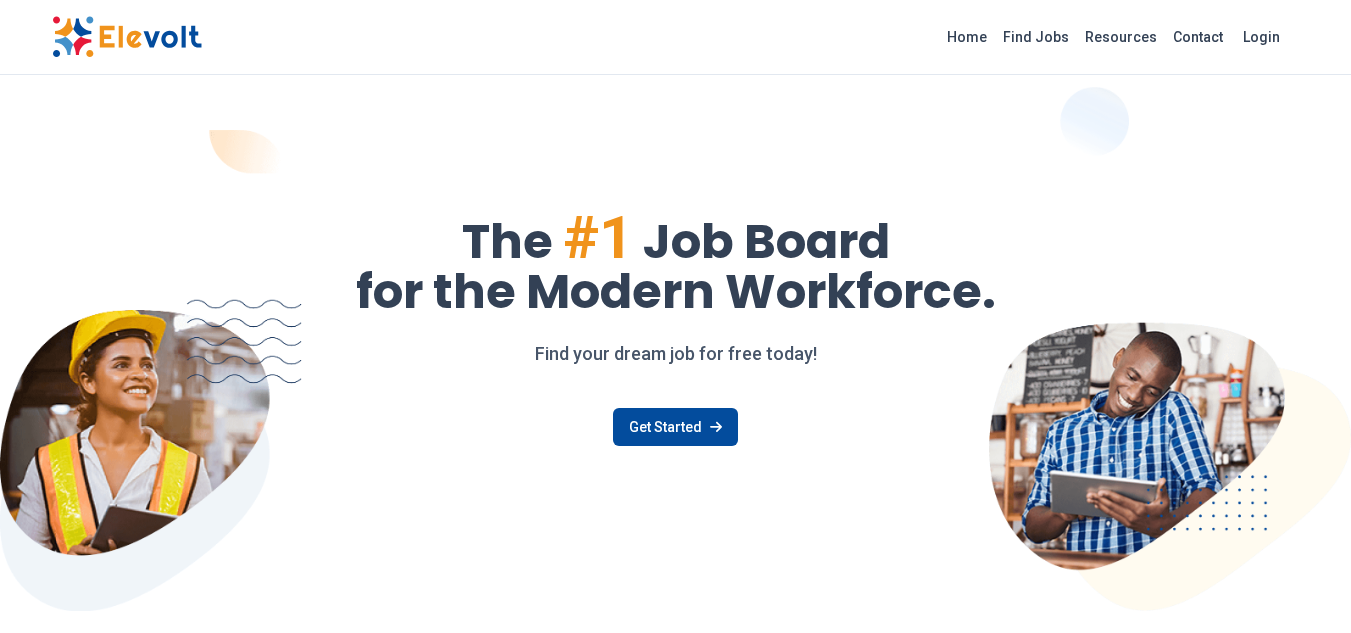 scroll, scrollTop: 0, scrollLeft: 0, axis: both 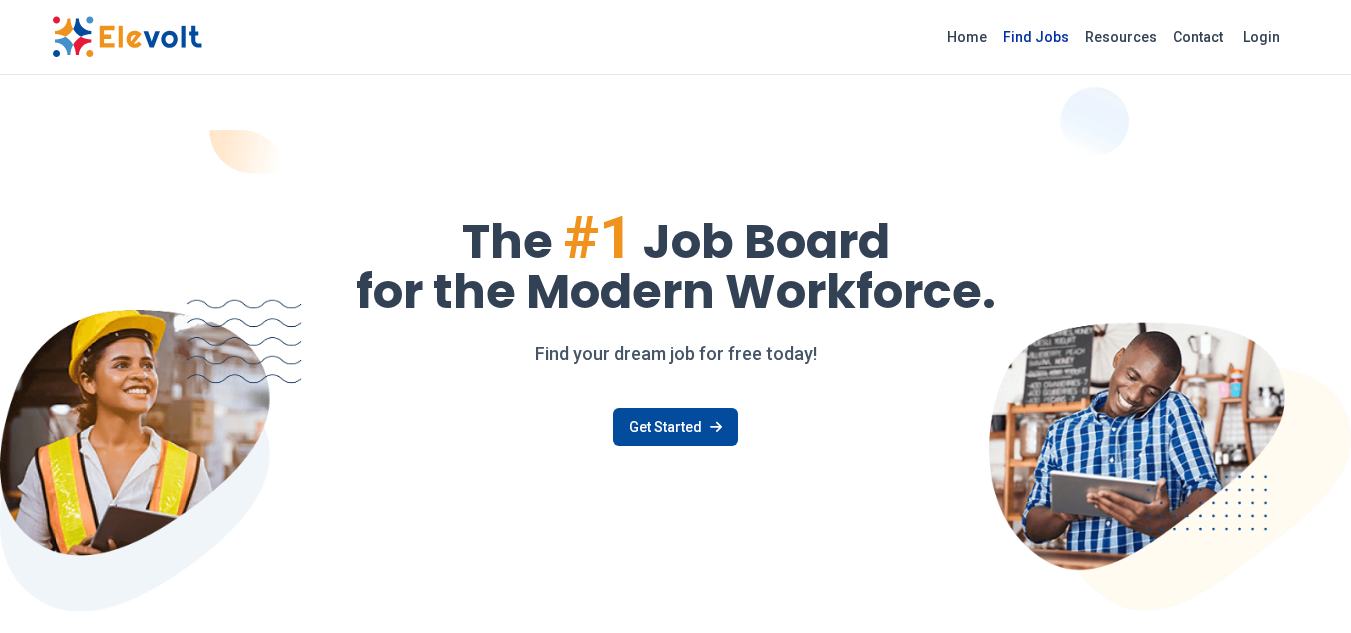click on "Find Jobs" at bounding box center (1036, 37) 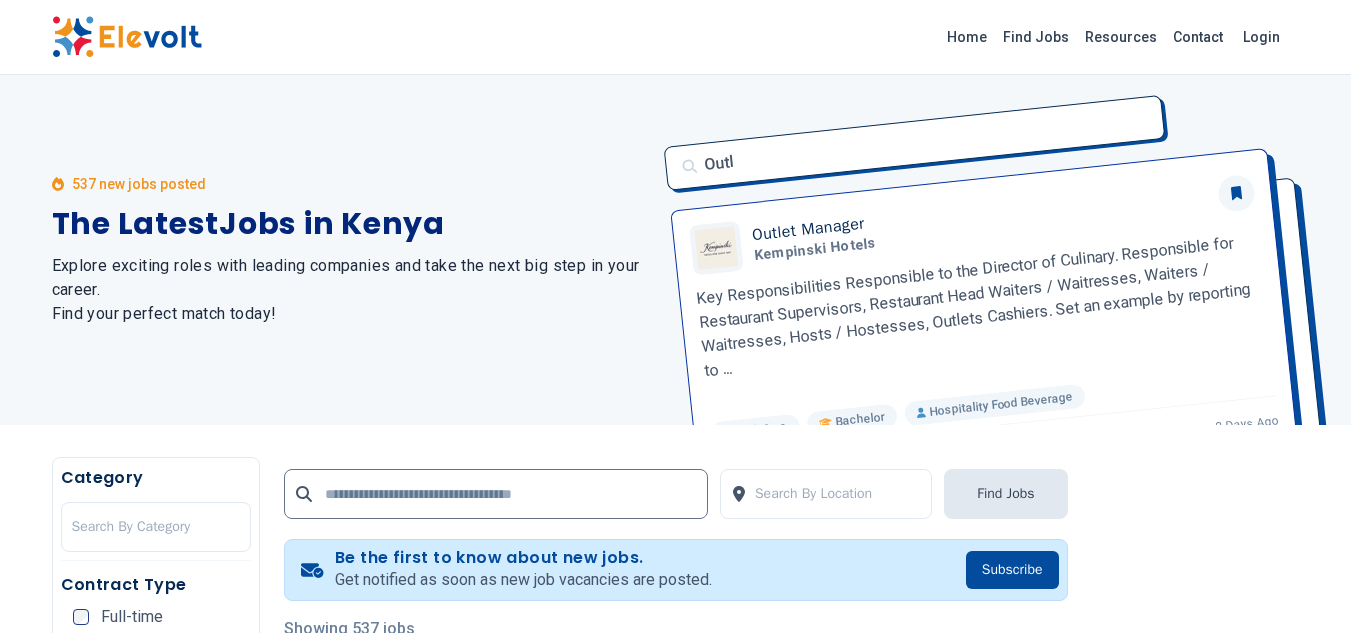 scroll, scrollTop: 0, scrollLeft: 0, axis: both 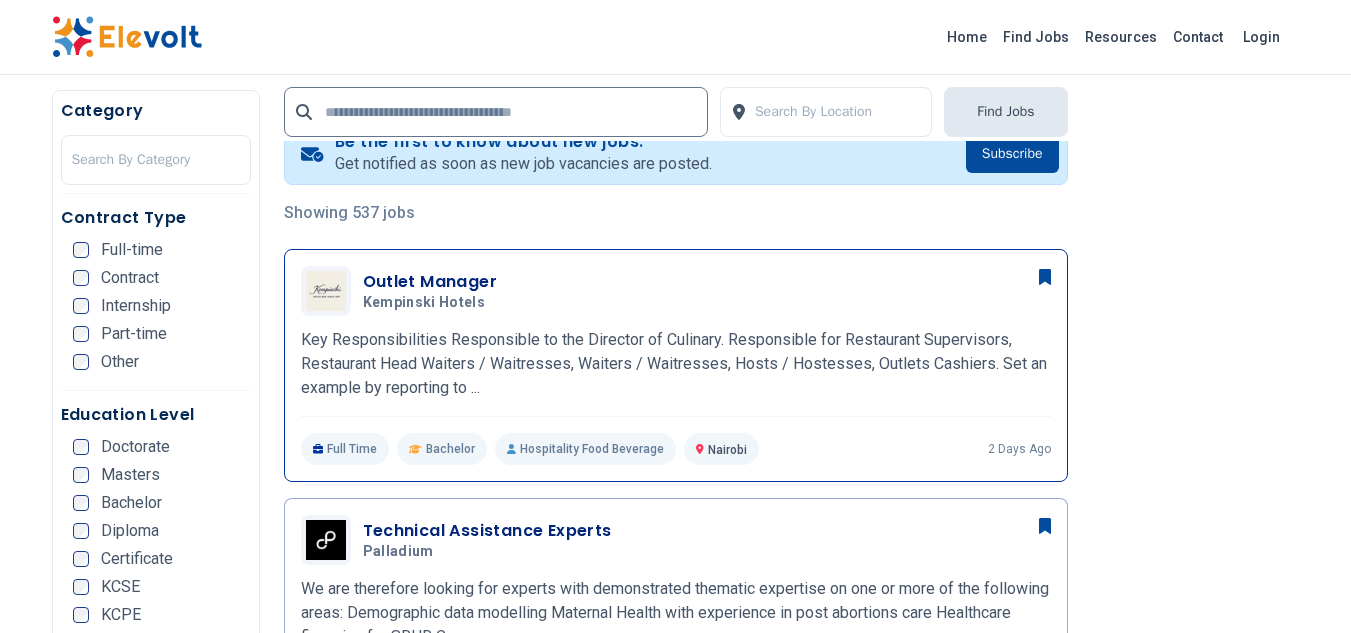 click on "Outlet Manager" at bounding box center [430, 282] 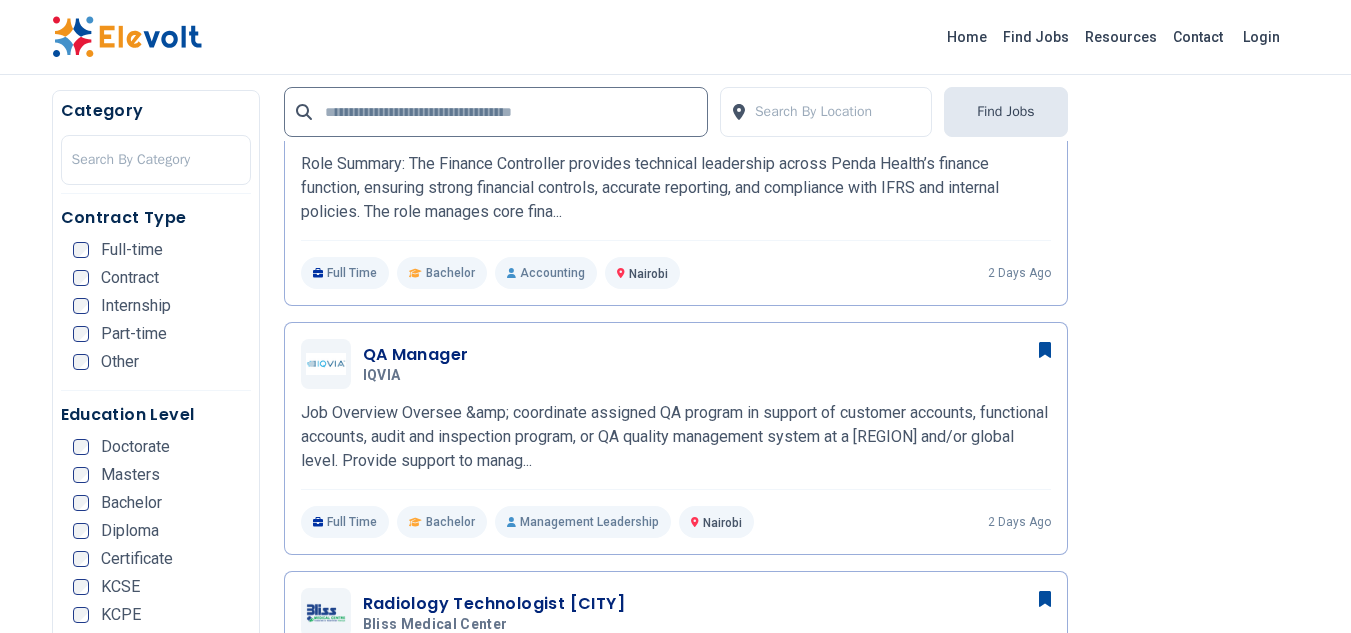 scroll, scrollTop: 1096, scrollLeft: 0, axis: vertical 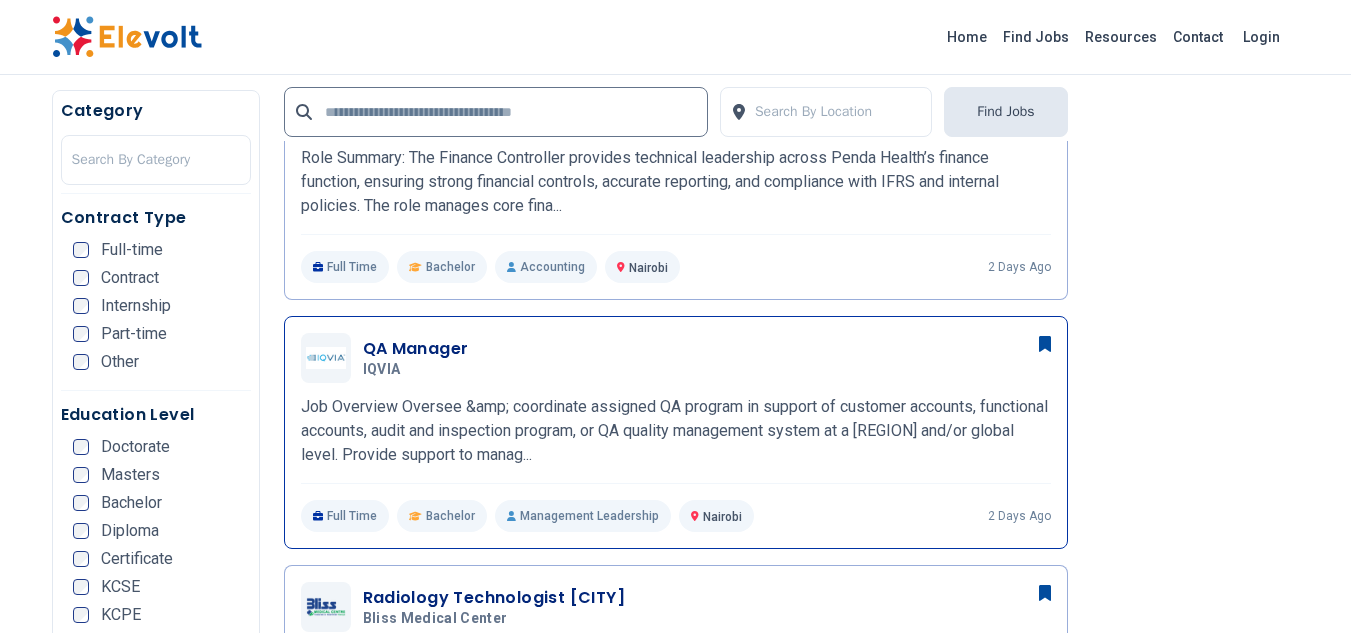 click on "QA Manager" at bounding box center [416, 349] 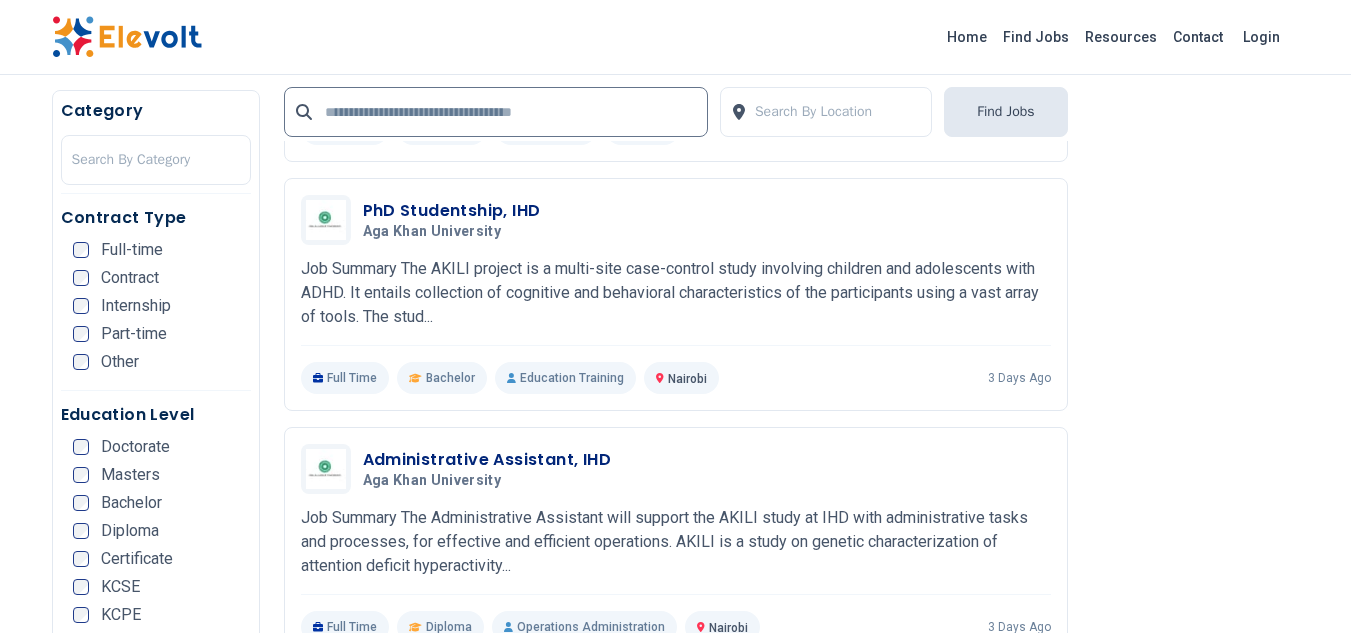 scroll, scrollTop: 3736, scrollLeft: 0, axis: vertical 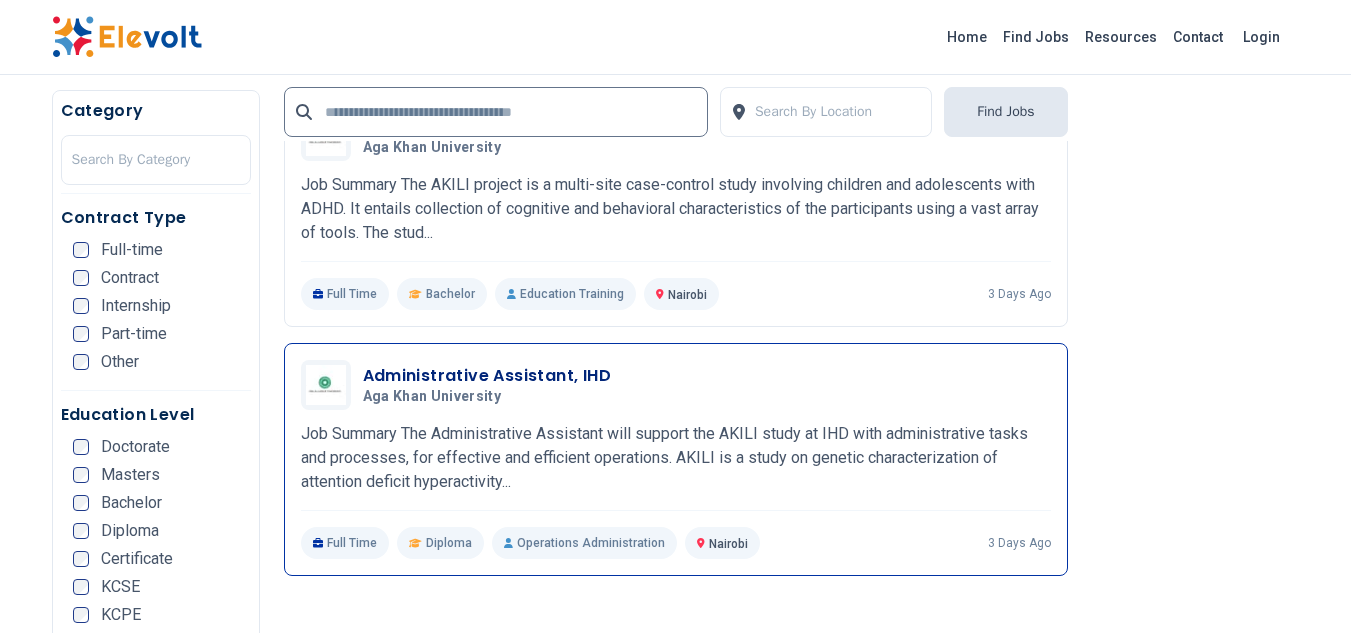 click on "Administrative Assistant, IHD" at bounding box center [487, 376] 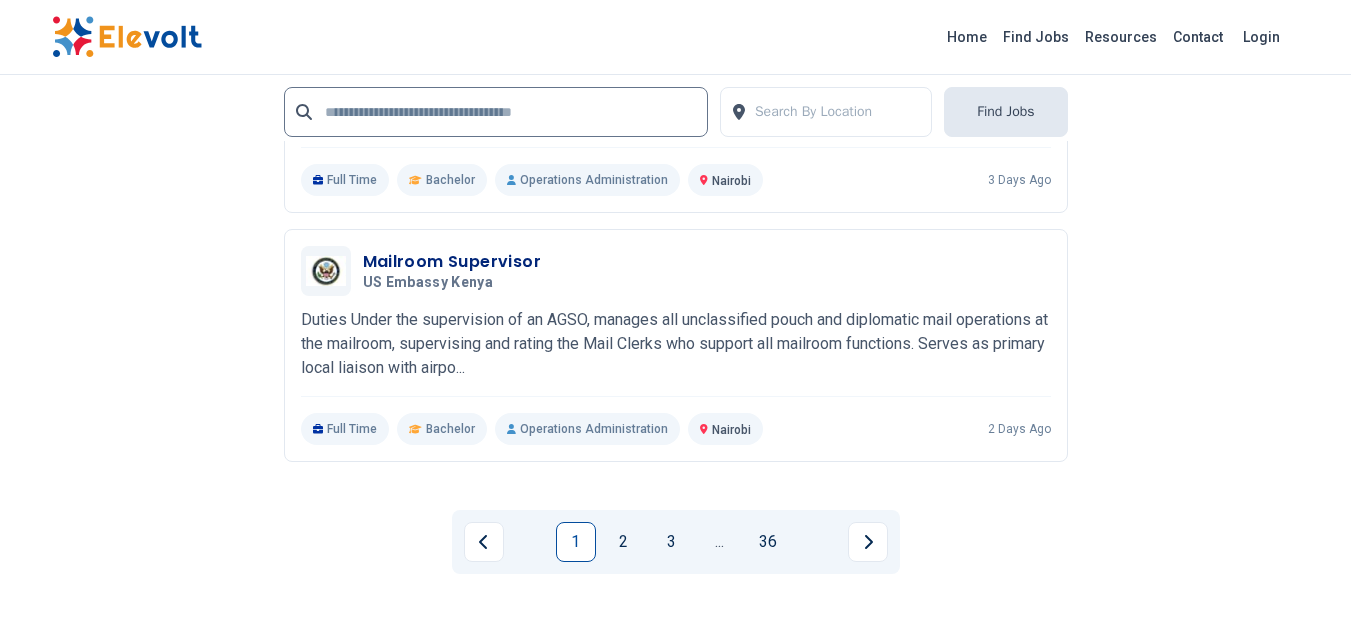 scroll, scrollTop: 4536, scrollLeft: 0, axis: vertical 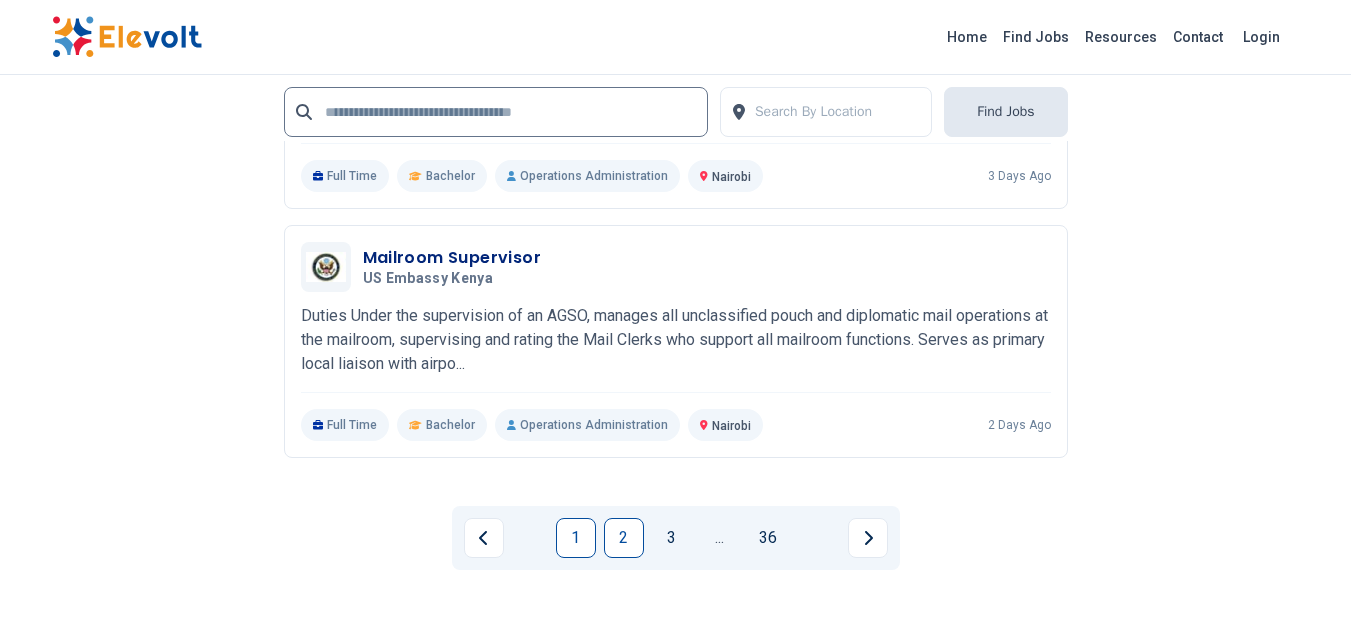 click on "2" at bounding box center (624, 538) 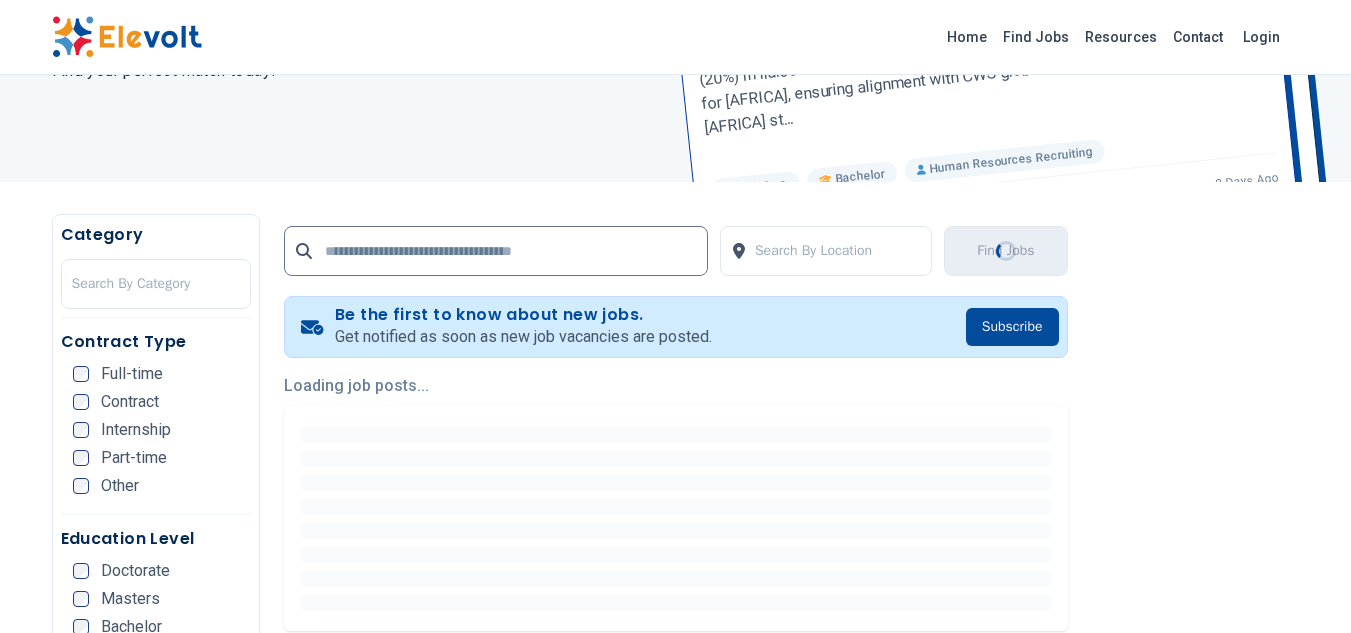 scroll, scrollTop: 0, scrollLeft: 0, axis: both 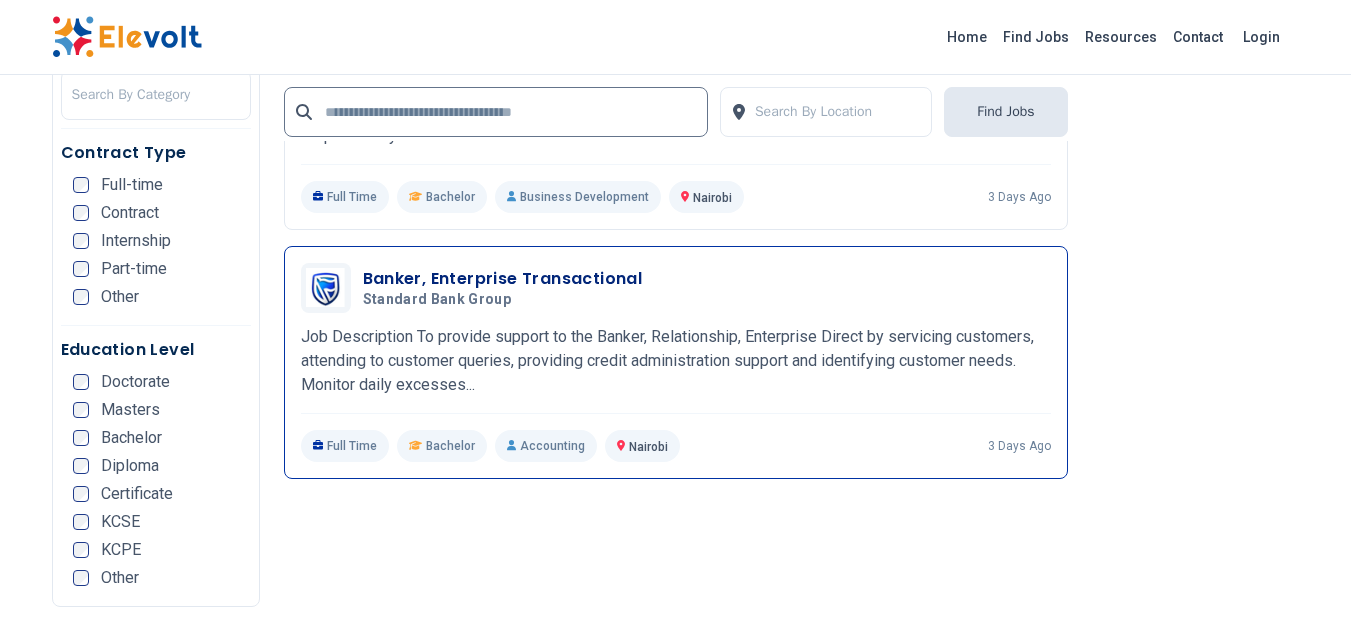 click on "Banker, Enterprise Transactional" at bounding box center [503, 279] 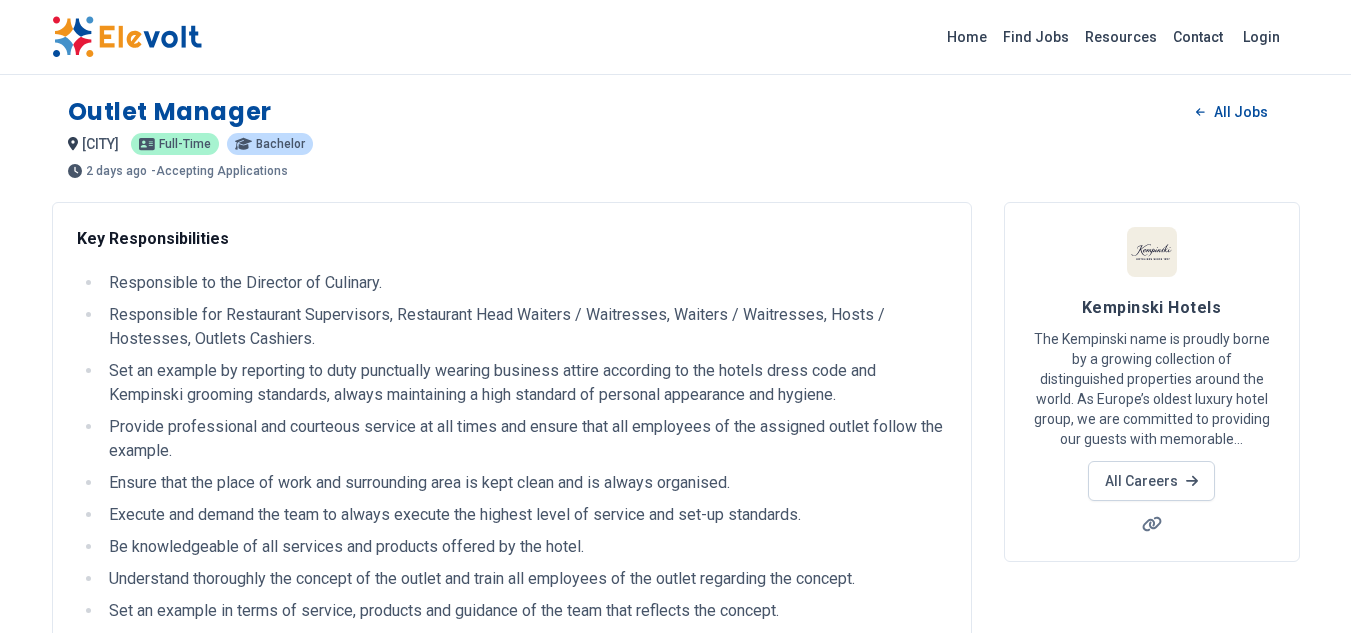 scroll, scrollTop: 0, scrollLeft: 0, axis: both 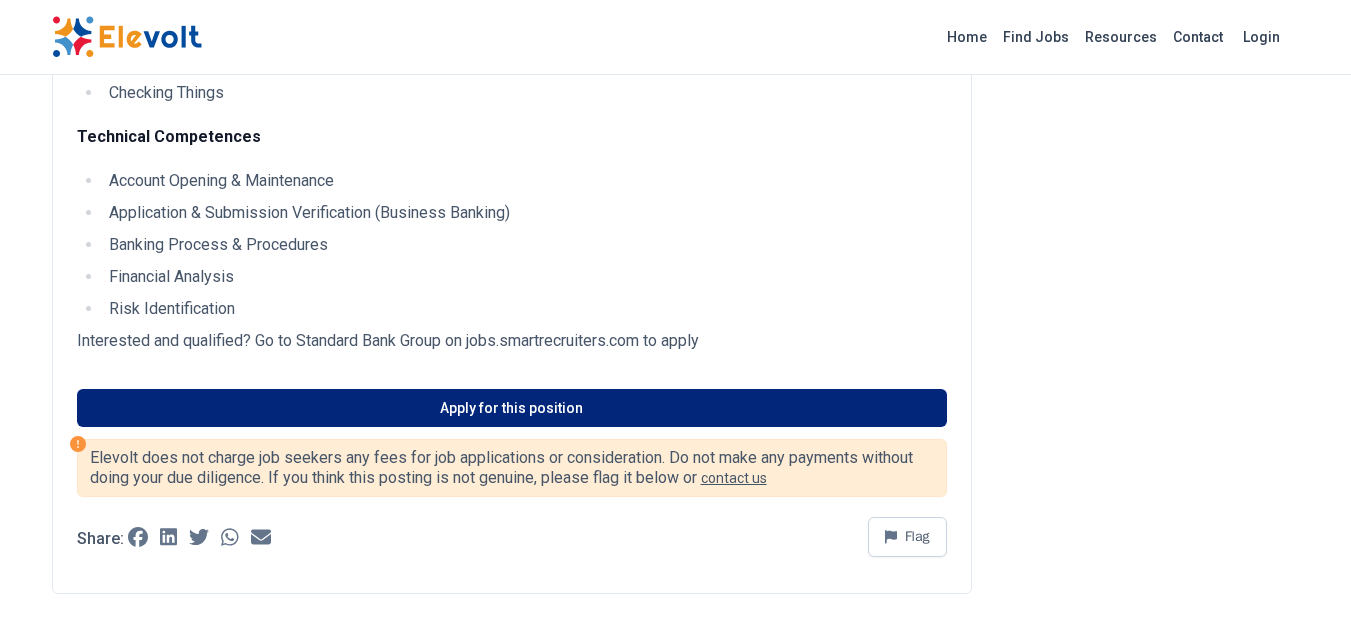 click on "Apply for this position" at bounding box center [512, 408] 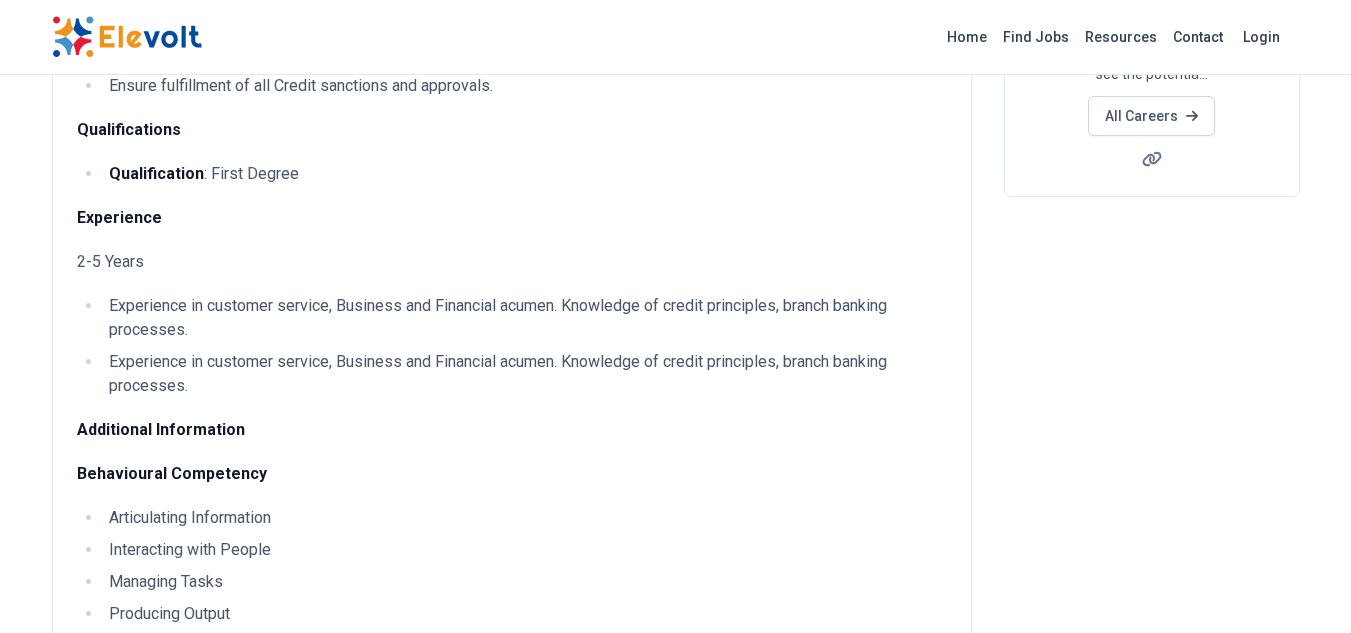 scroll, scrollTop: 192, scrollLeft: 0, axis: vertical 